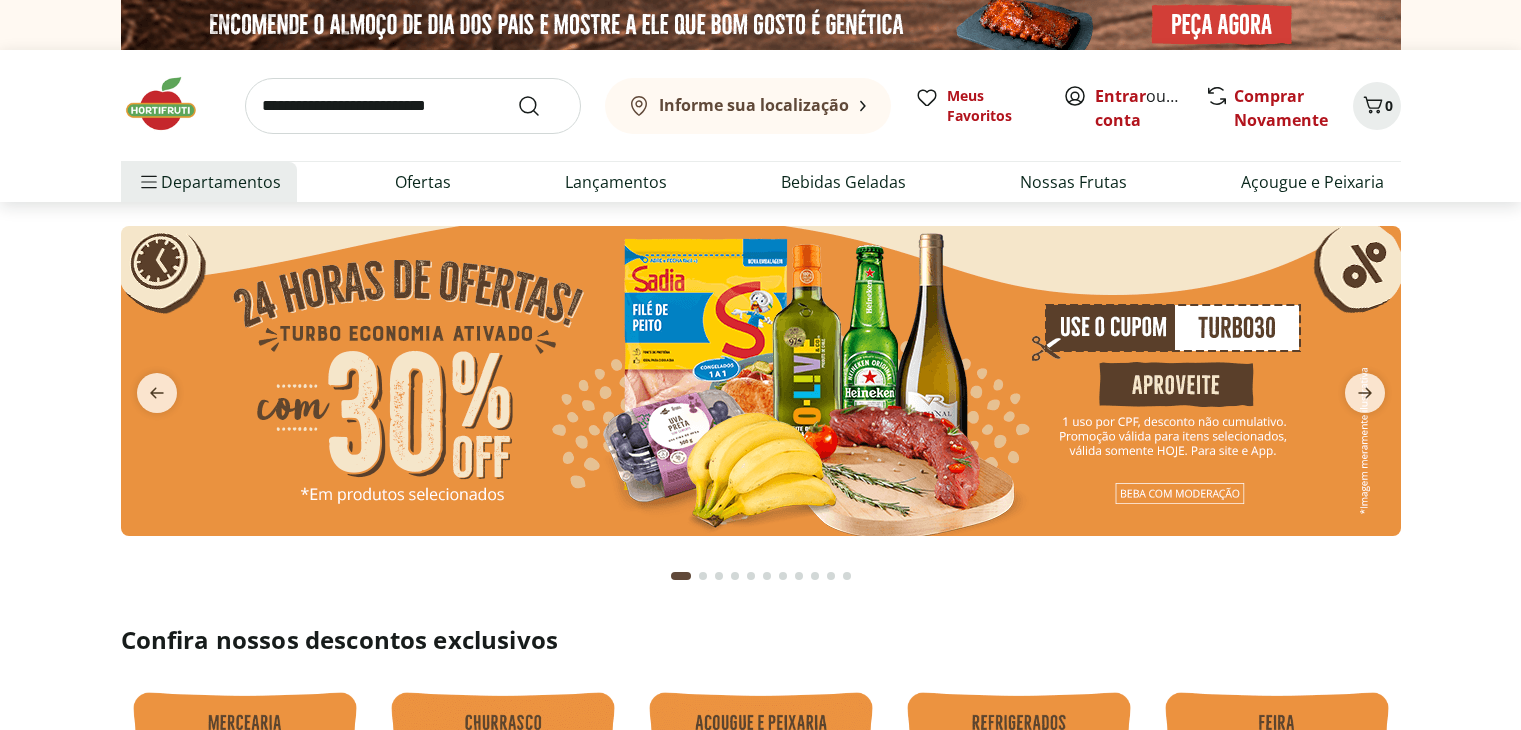 scroll, scrollTop: 0, scrollLeft: 0, axis: both 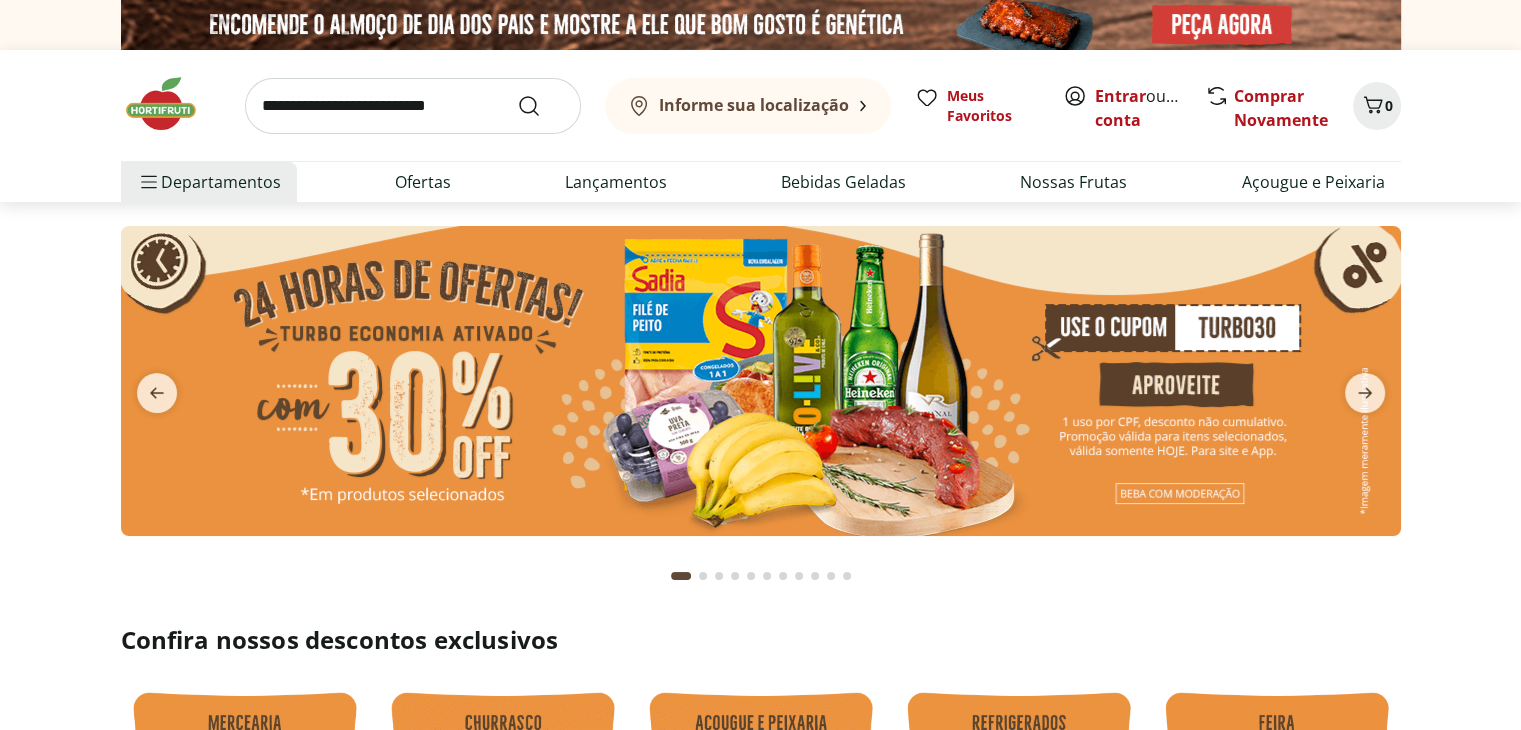 click at bounding box center (761, 381) 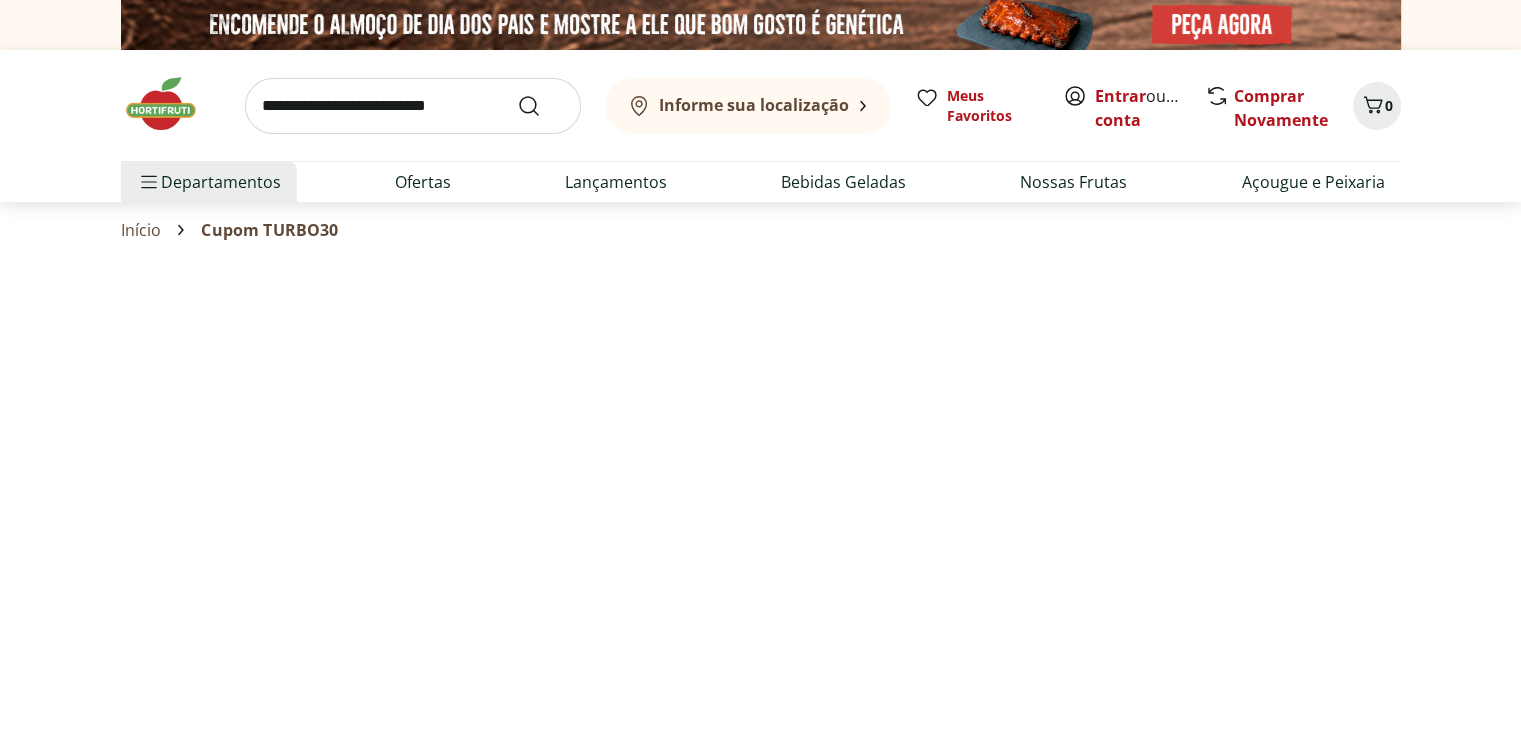 select on "**********" 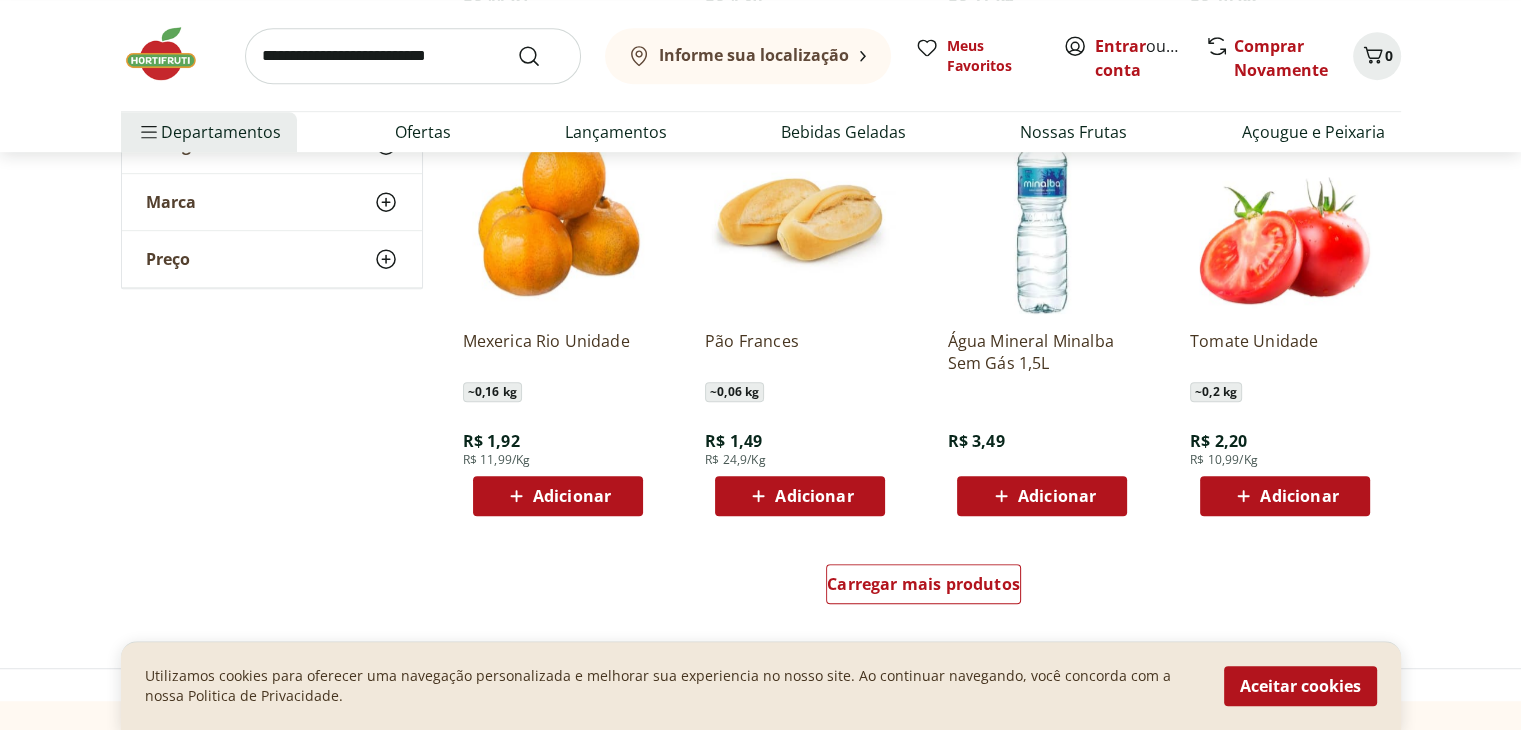 scroll, scrollTop: 1600, scrollLeft: 0, axis: vertical 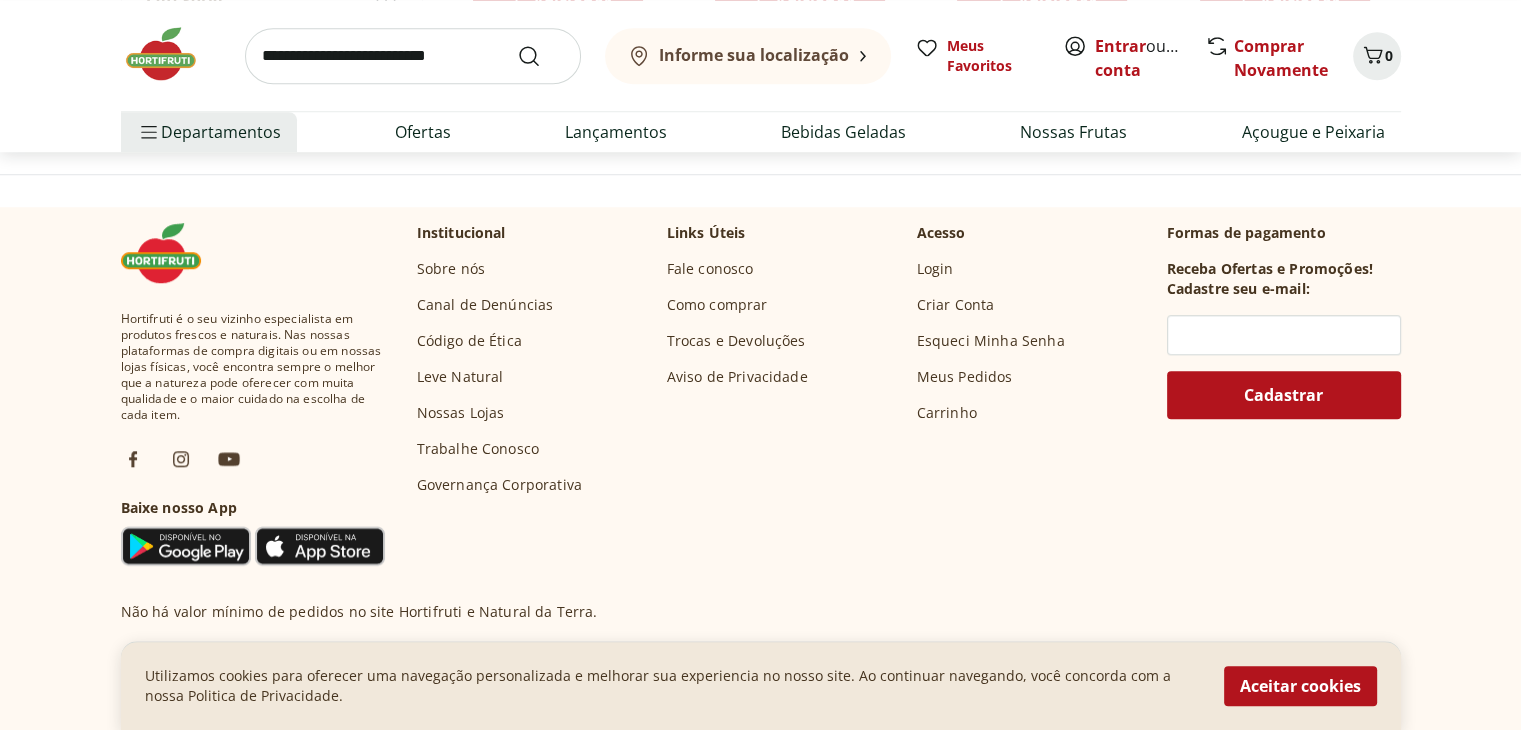 click at bounding box center (171, 54) 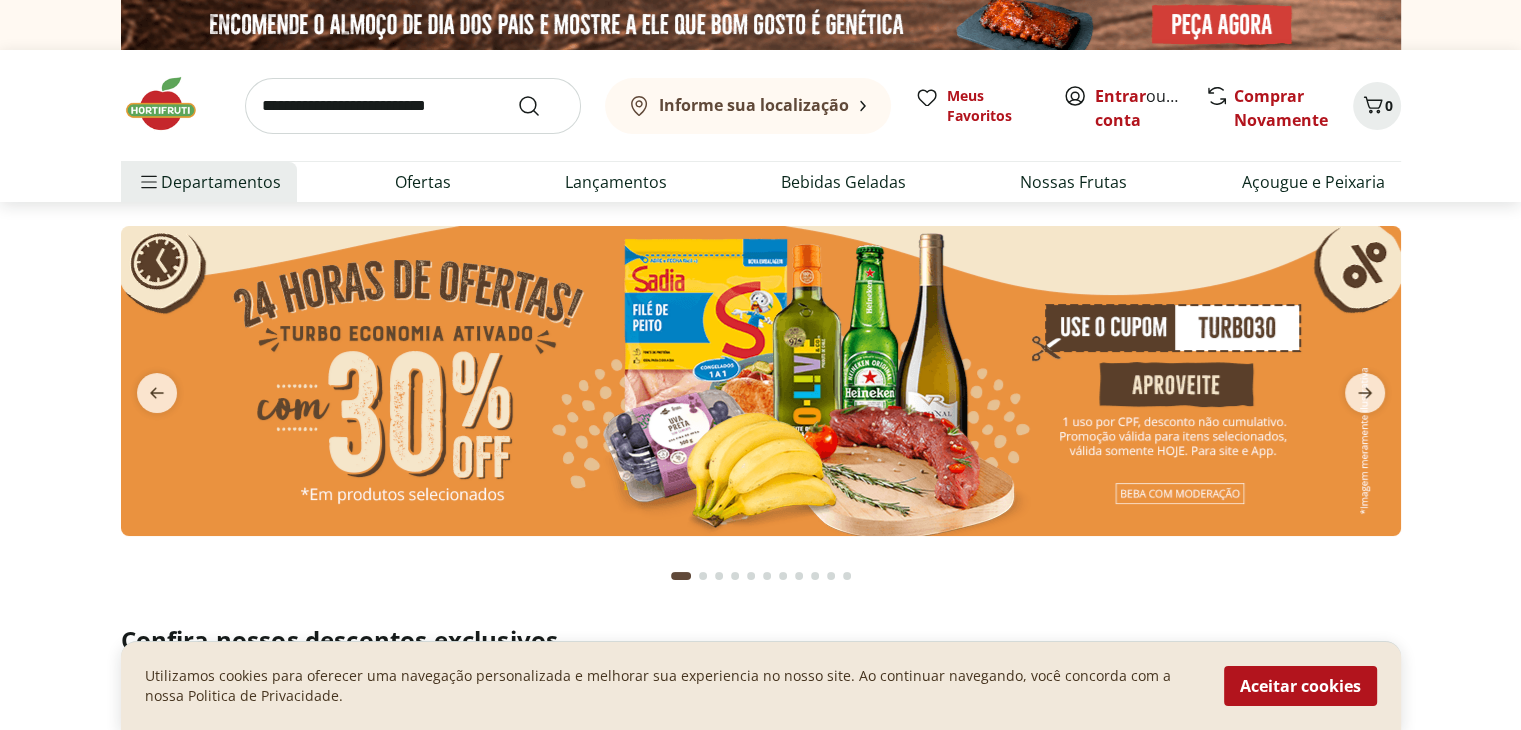 click on "Informe sua localização" at bounding box center [738, 106] 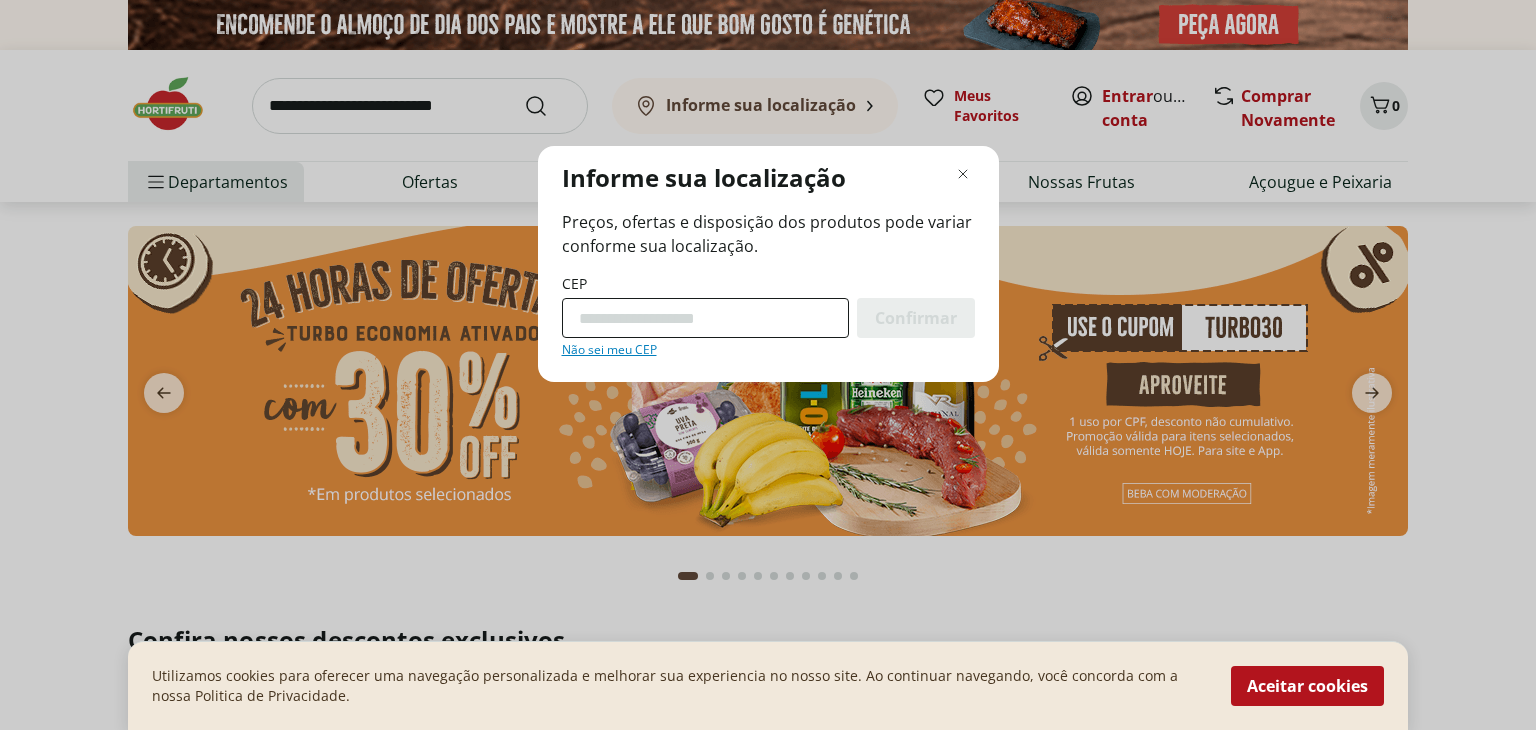 click on "CEP" at bounding box center (705, 318) 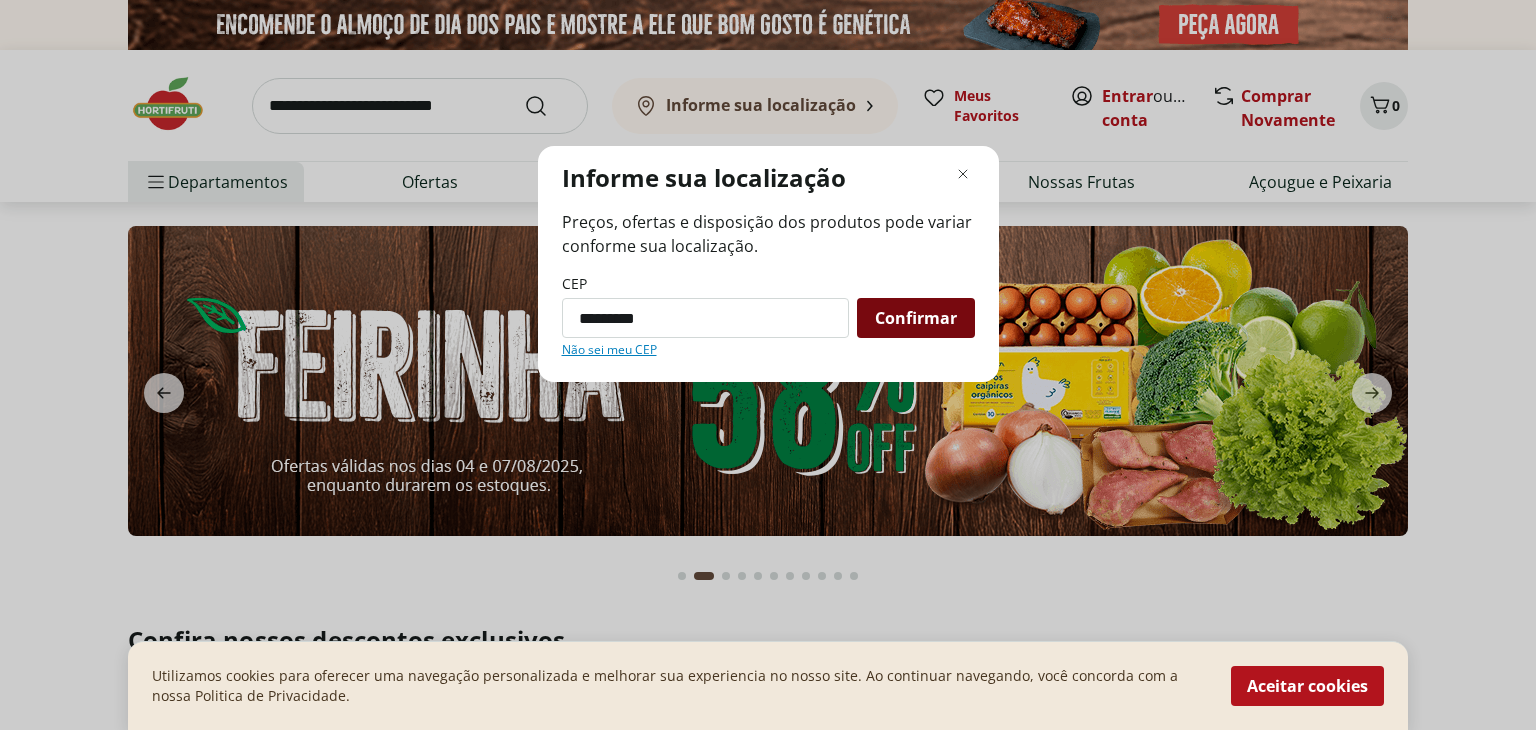 type on "*********" 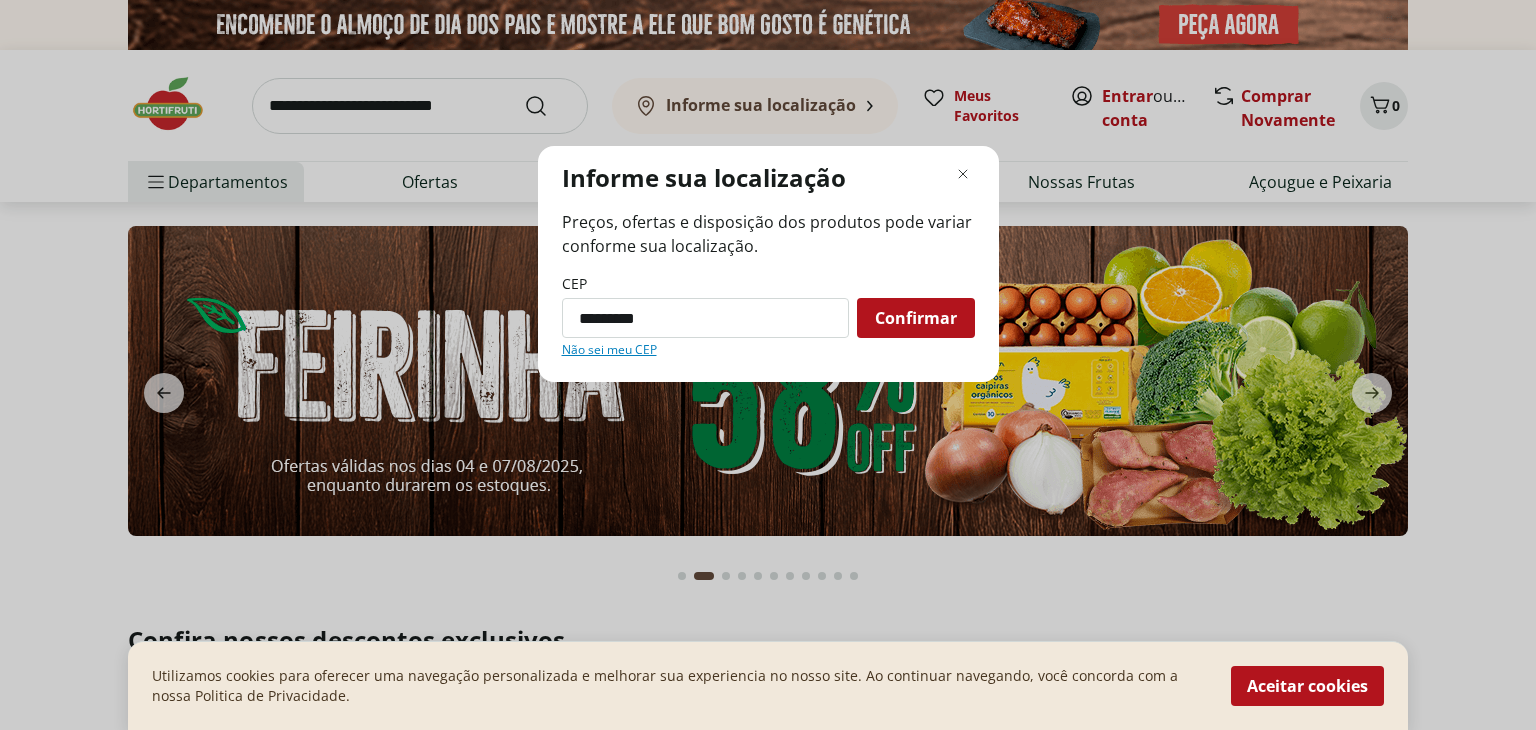 click on "Confirmar" at bounding box center (916, 318) 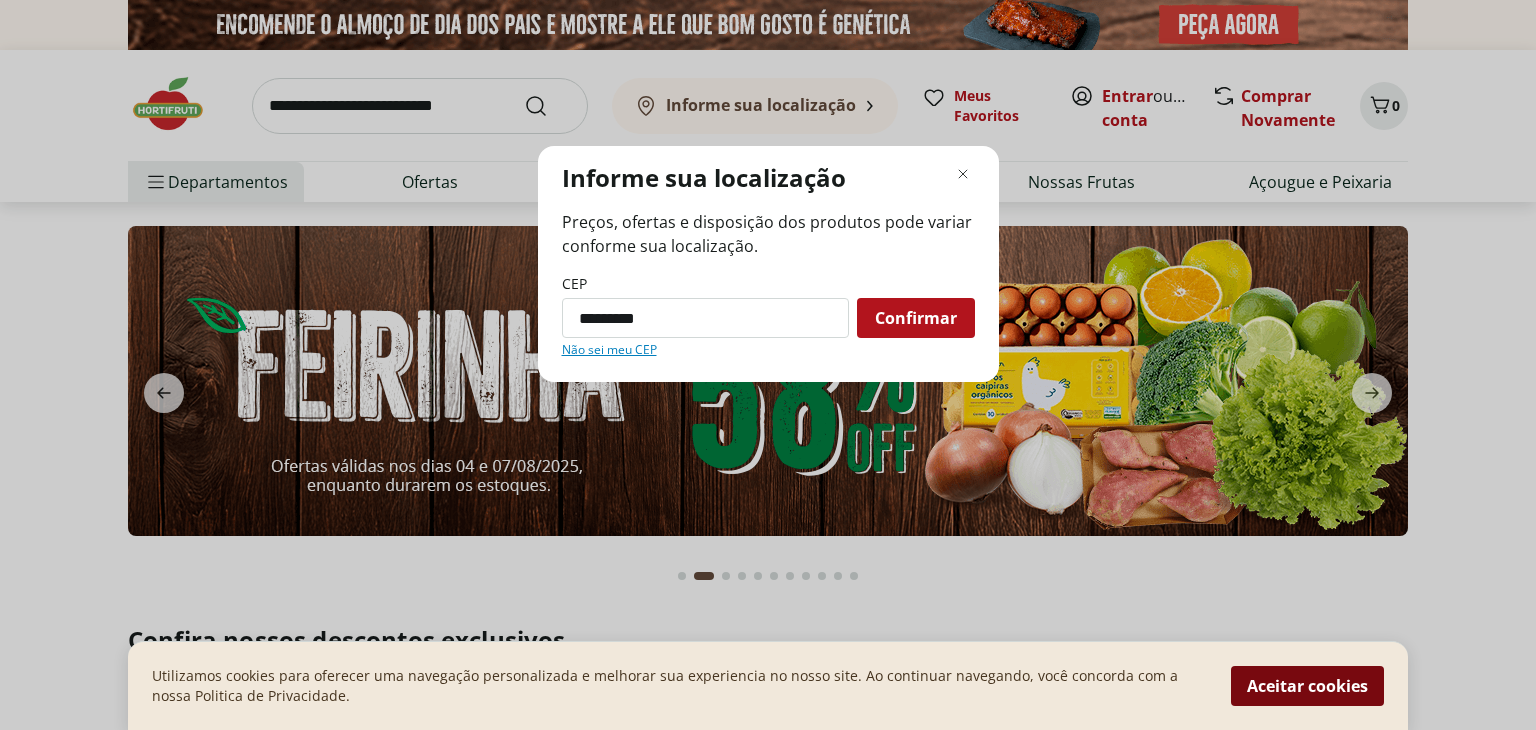 click on "Aceitar cookies" at bounding box center [1307, 686] 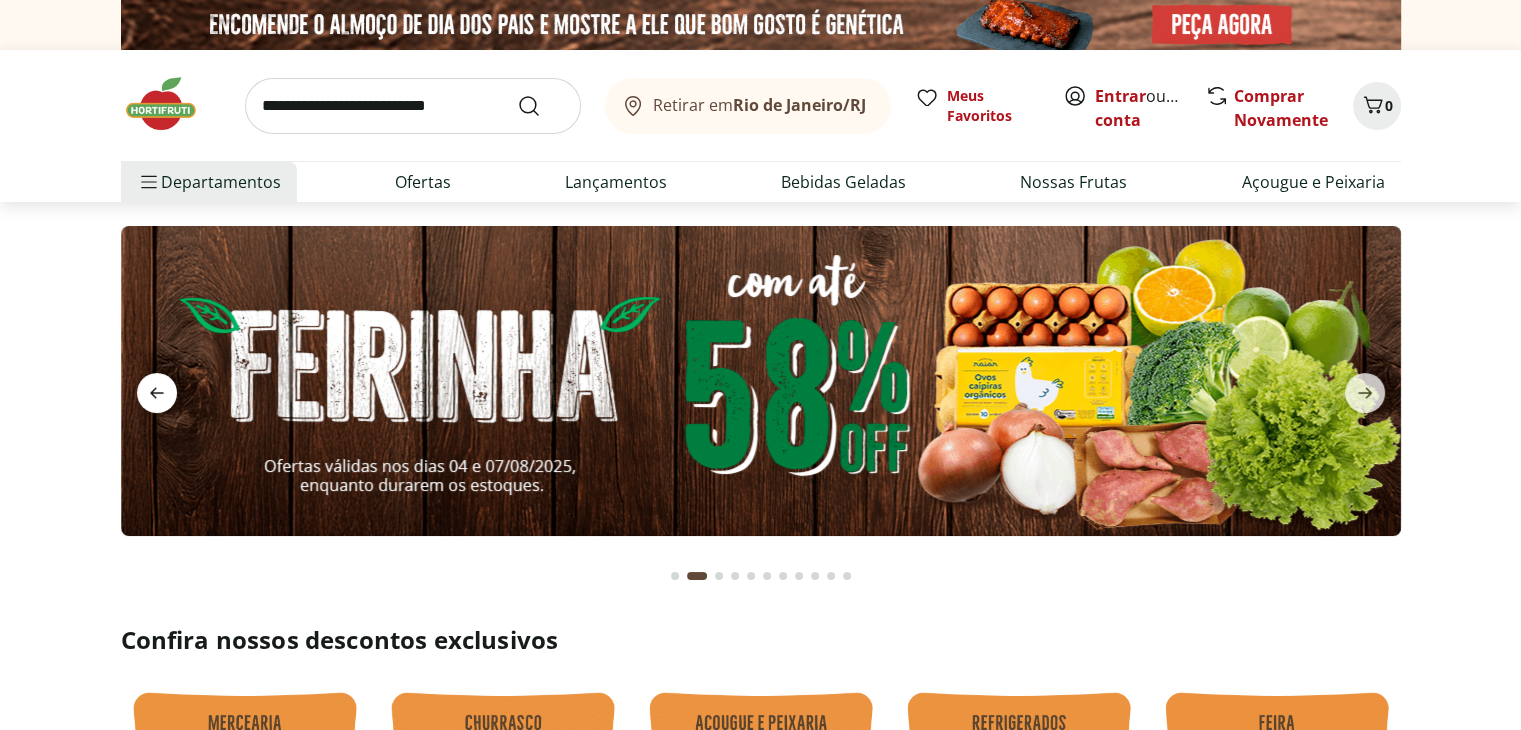 click 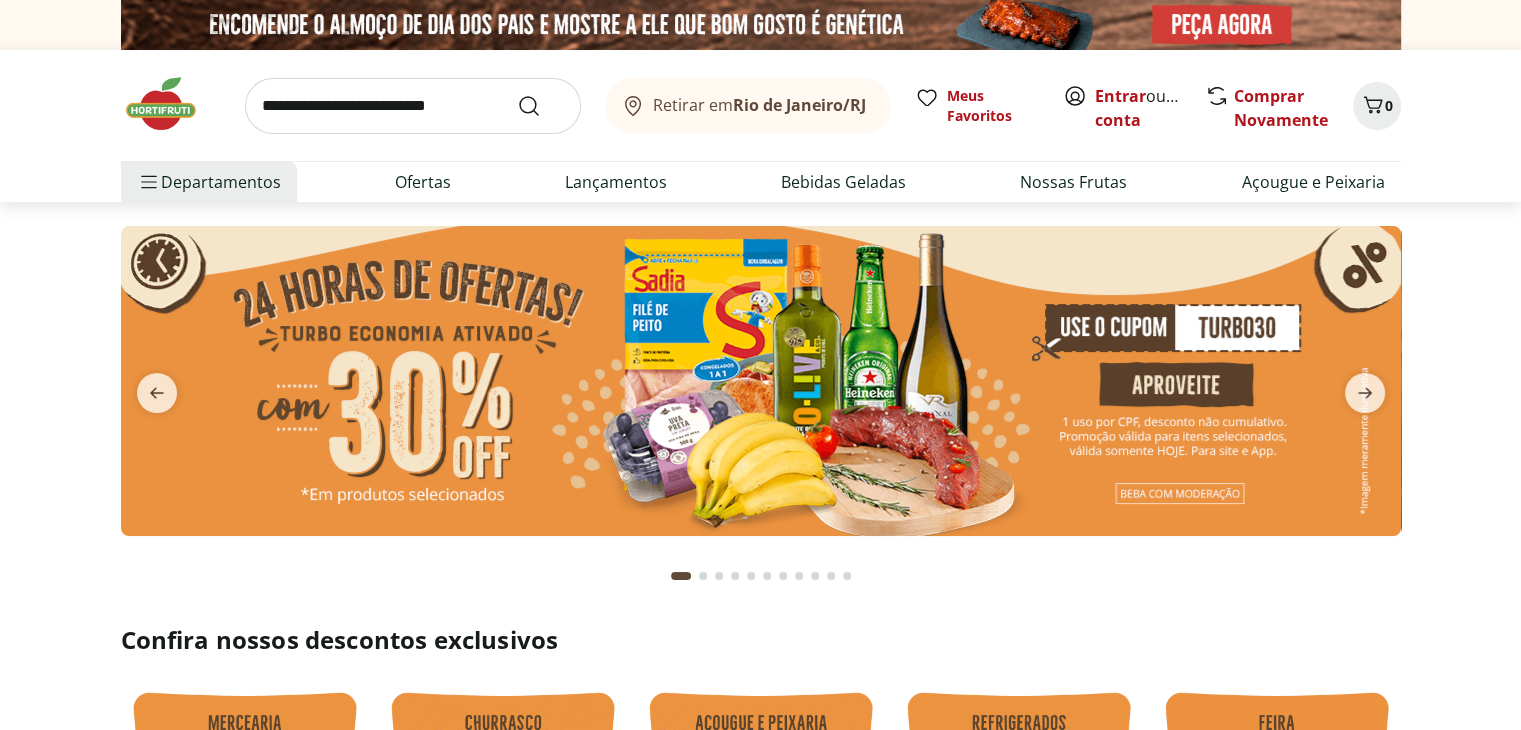 click at bounding box center [761, 381] 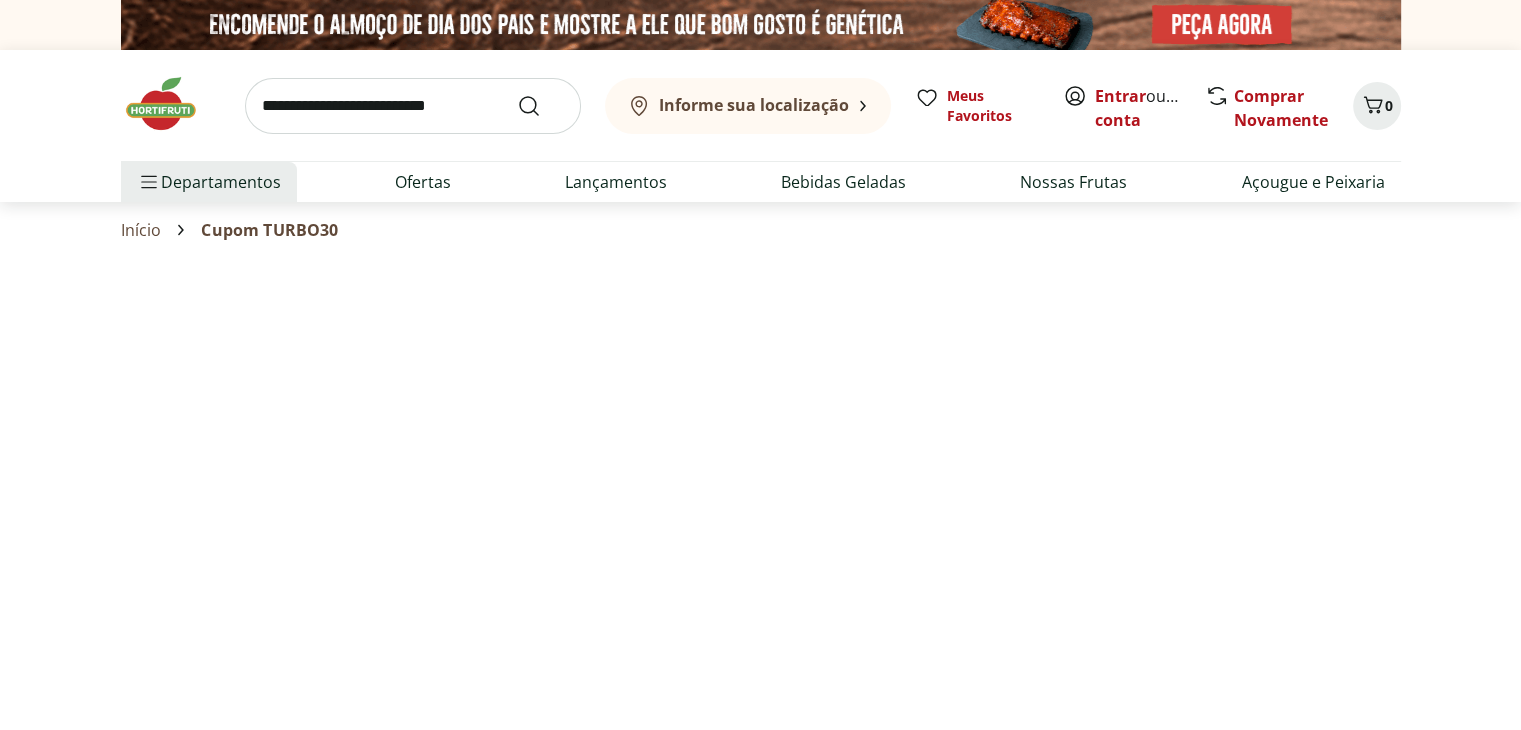 select on "**********" 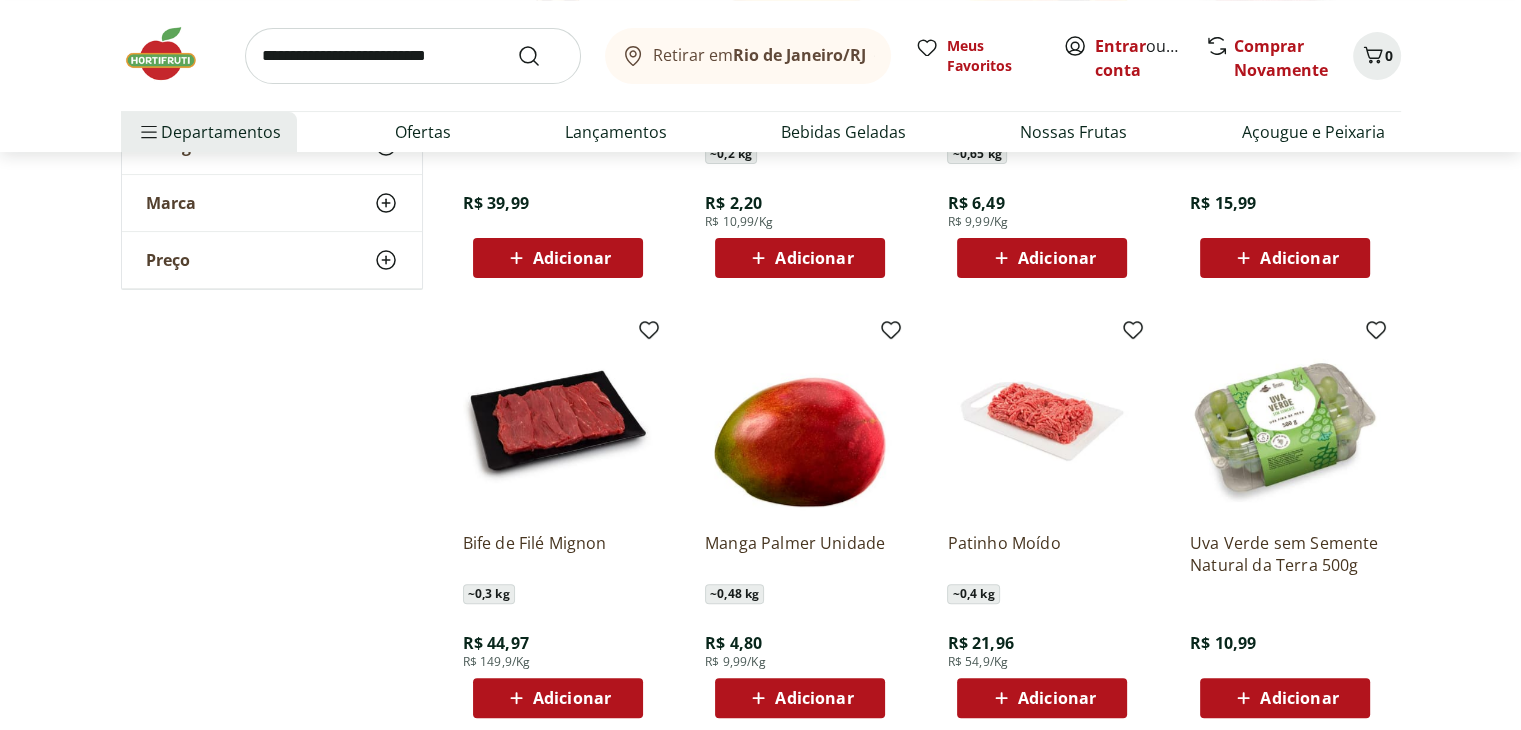 scroll, scrollTop: 500, scrollLeft: 0, axis: vertical 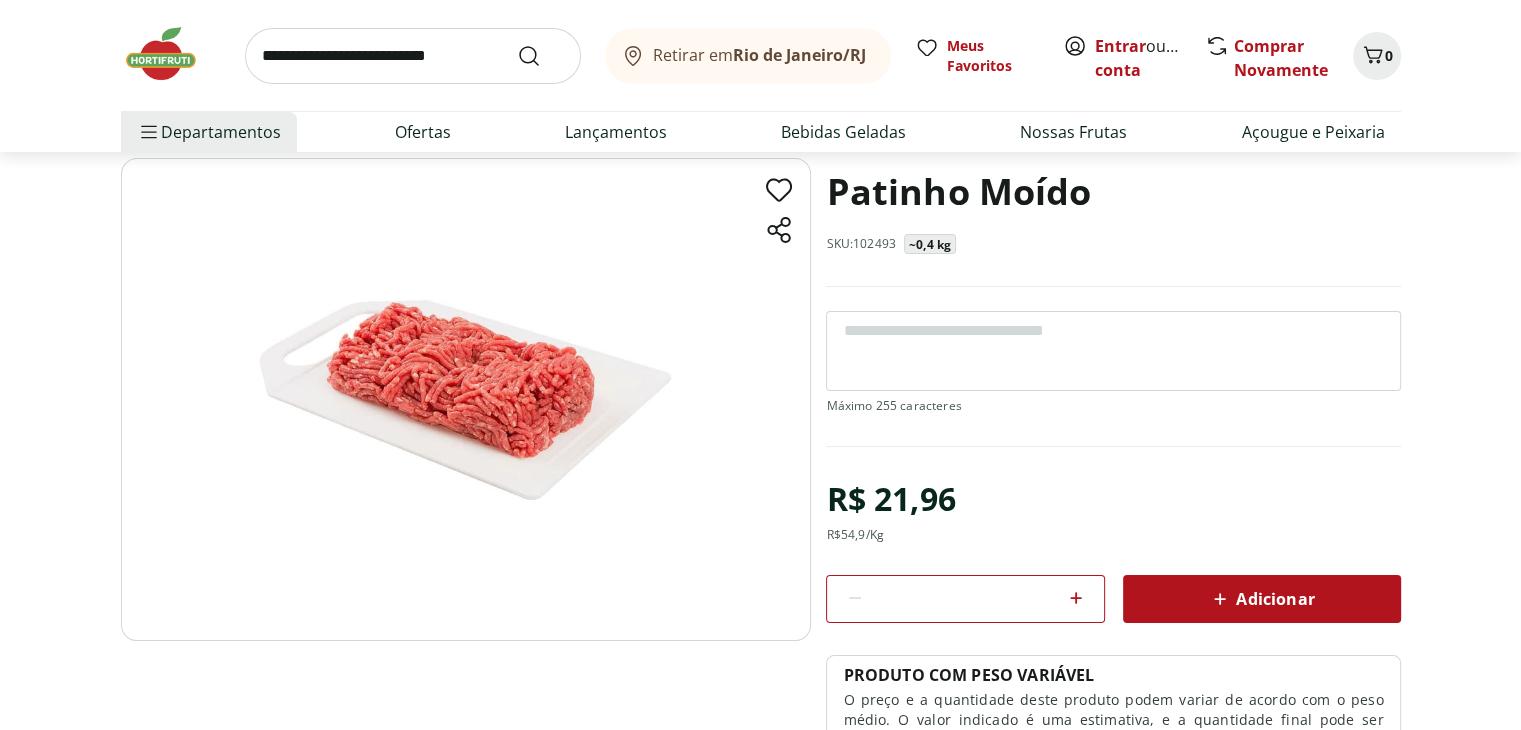 click 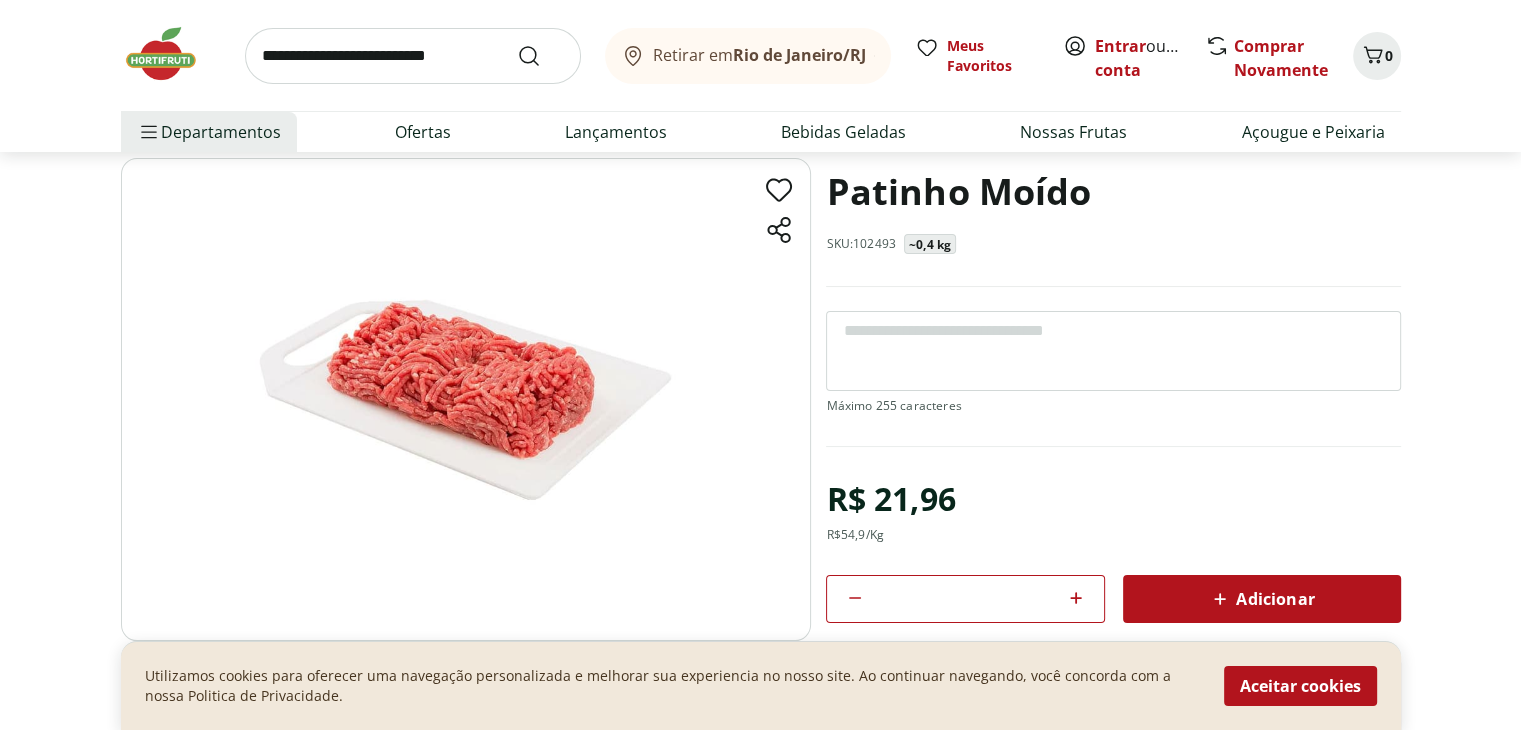 type 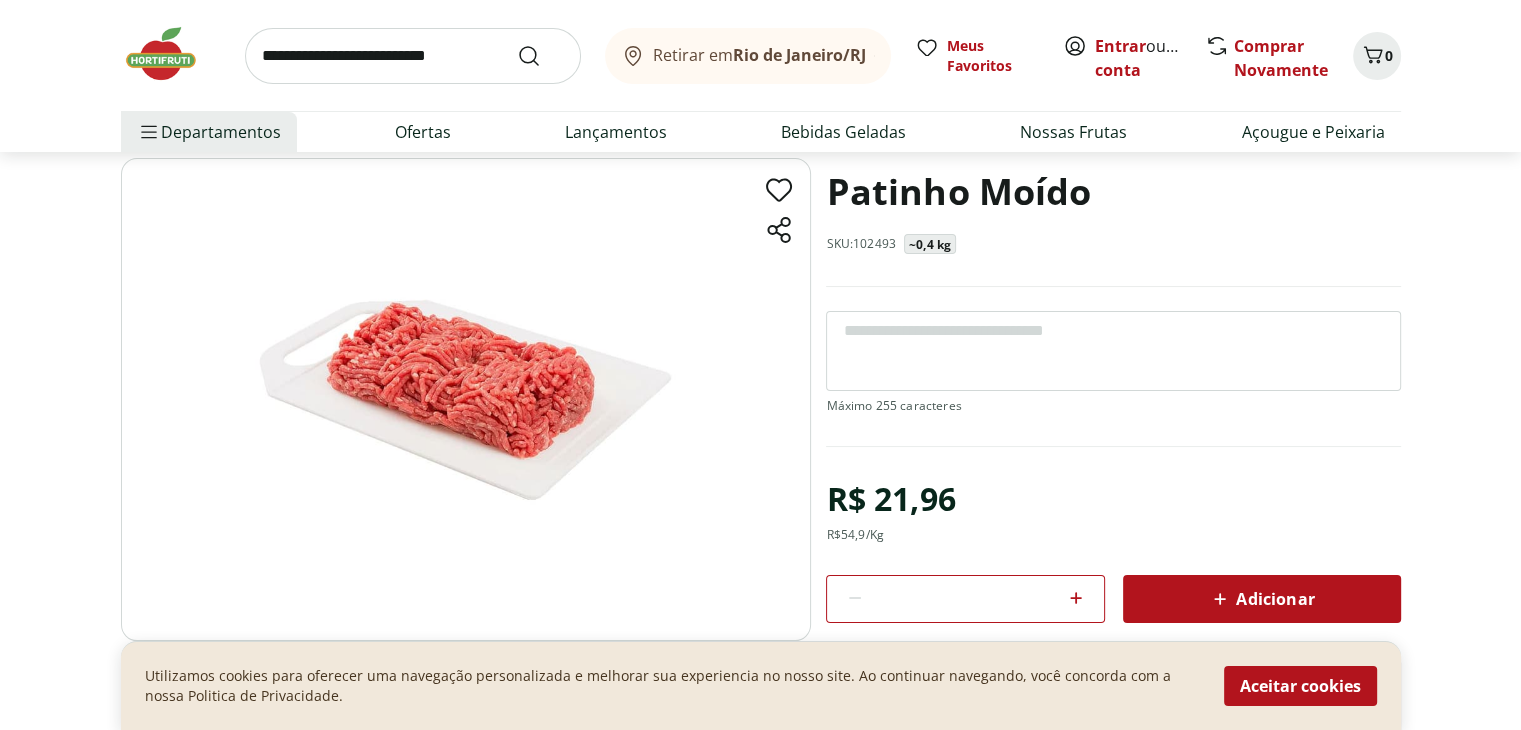 click 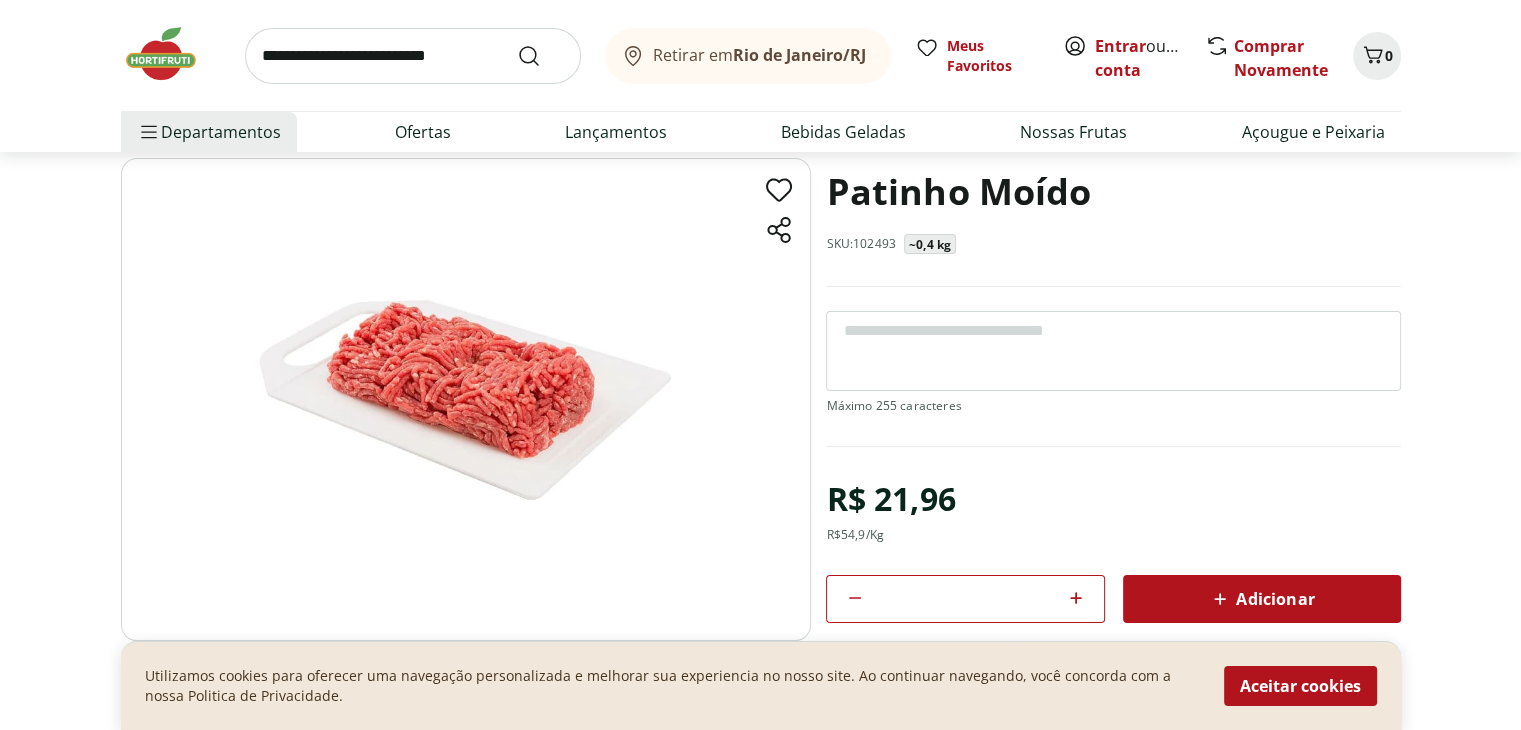 click 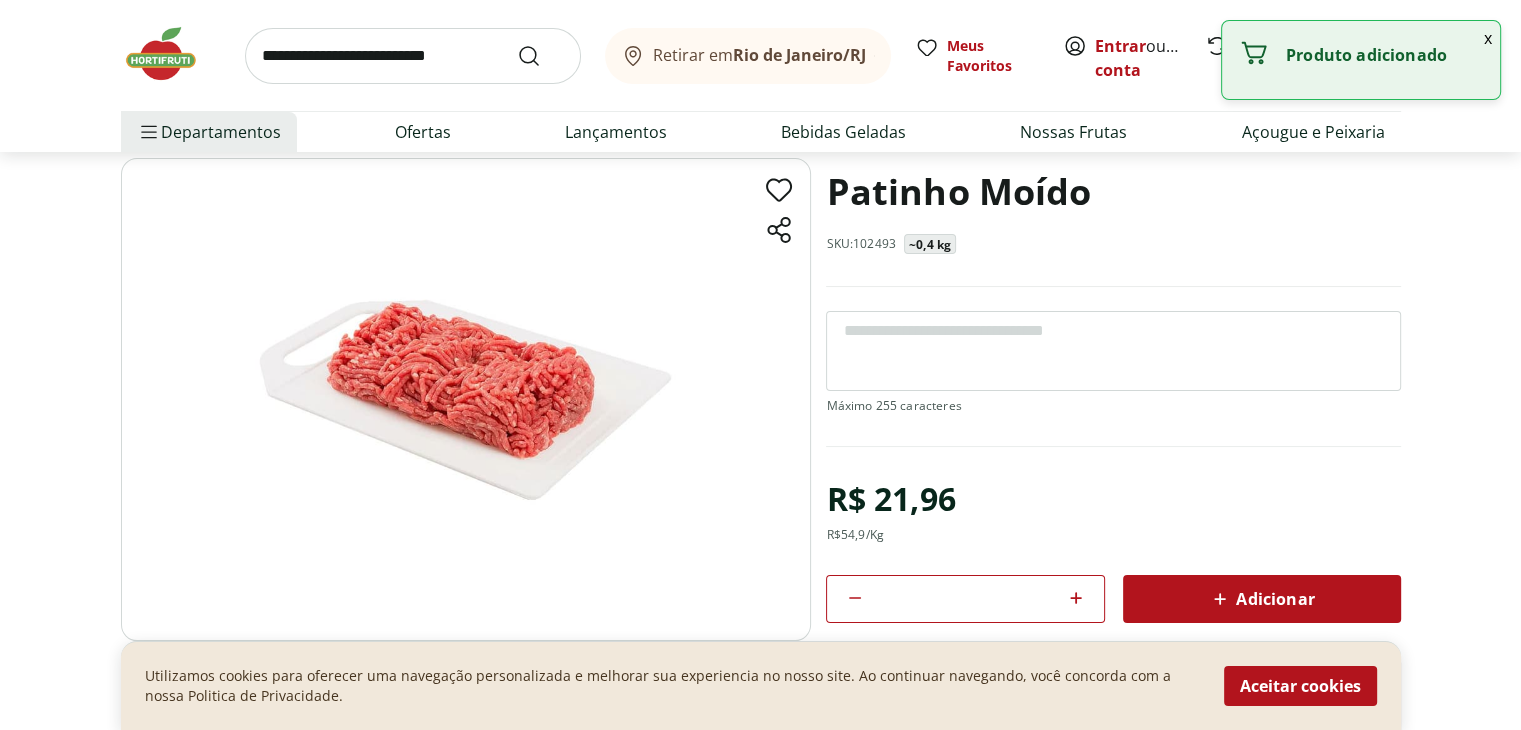 click on "x" at bounding box center [1488, 38] 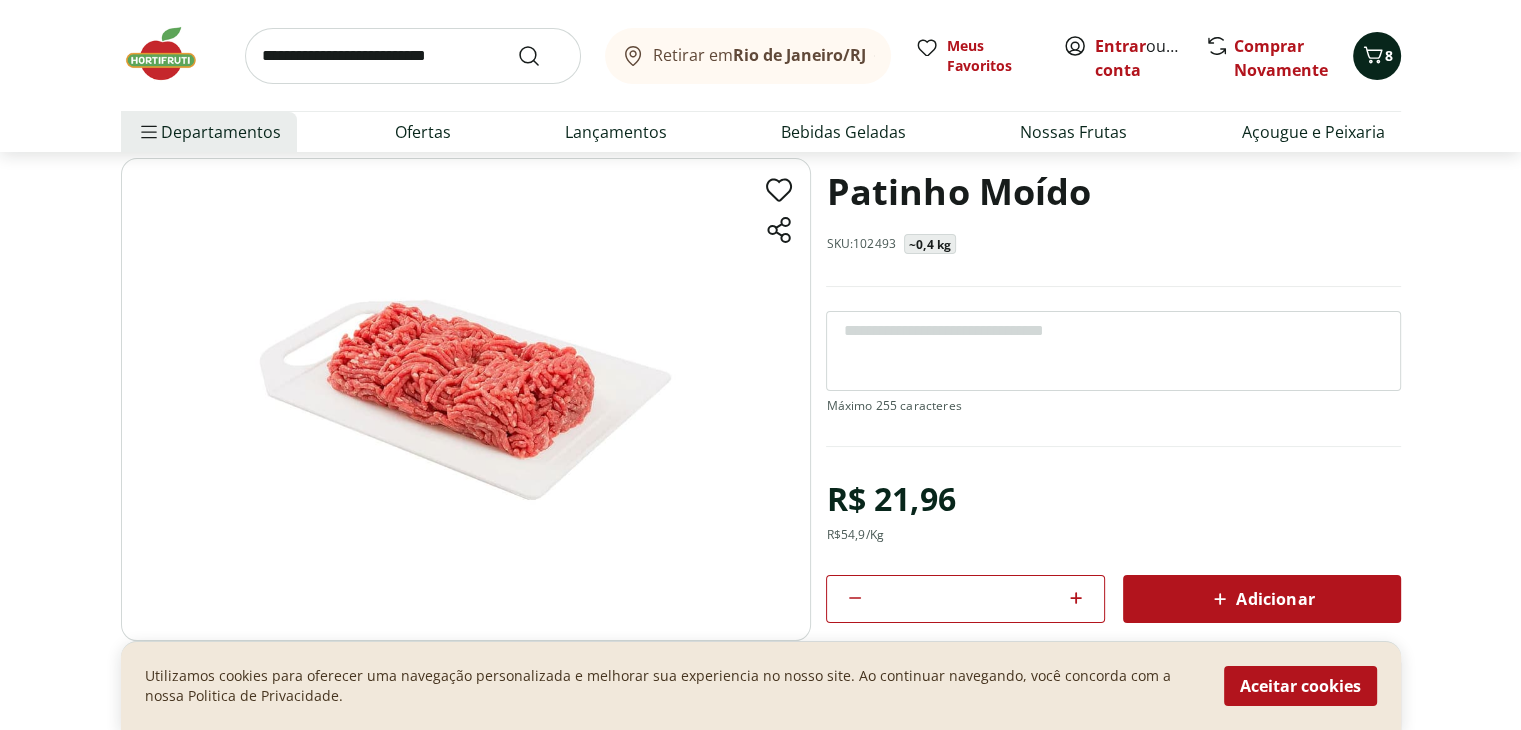 click on "8" at bounding box center [1389, 55] 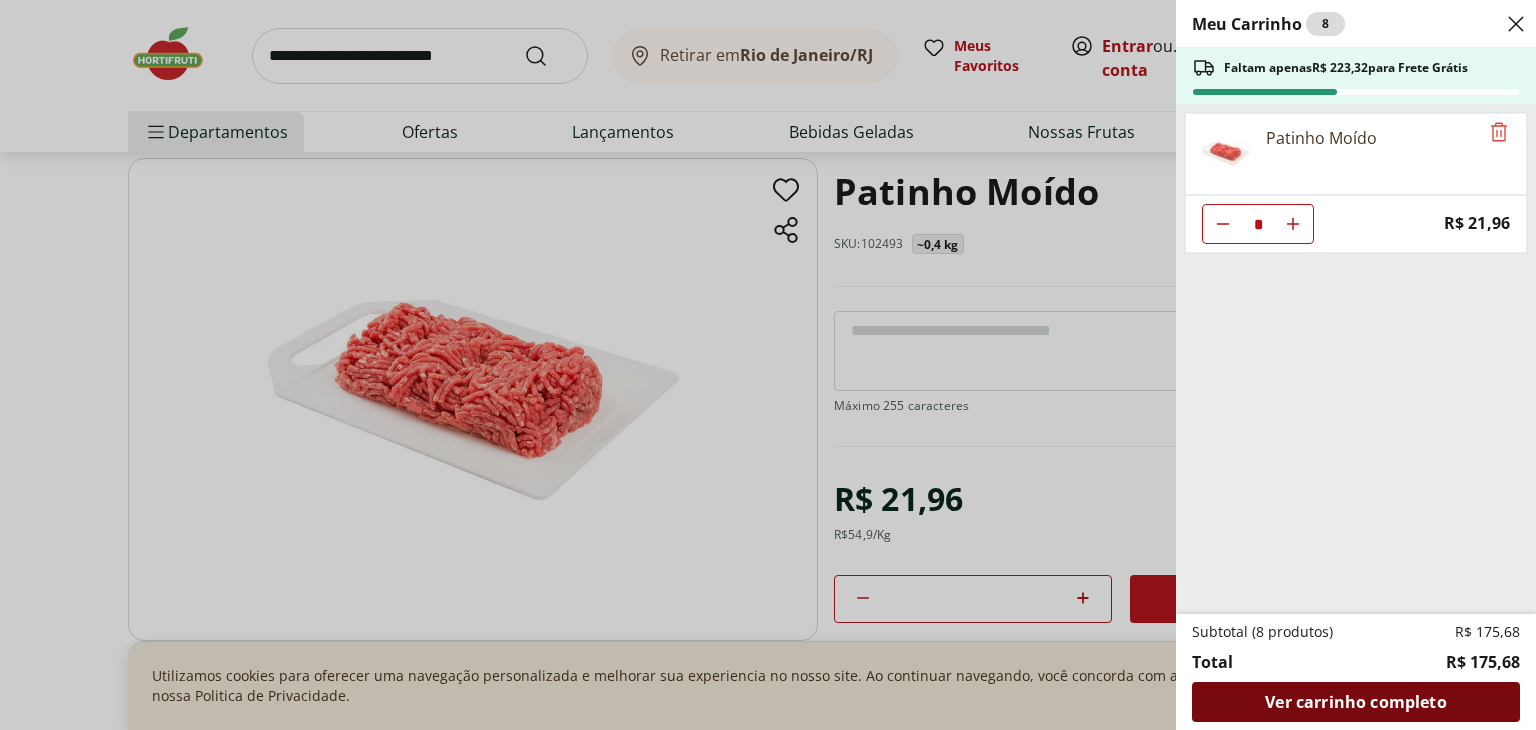 click on "Ver carrinho completo" at bounding box center [1355, 702] 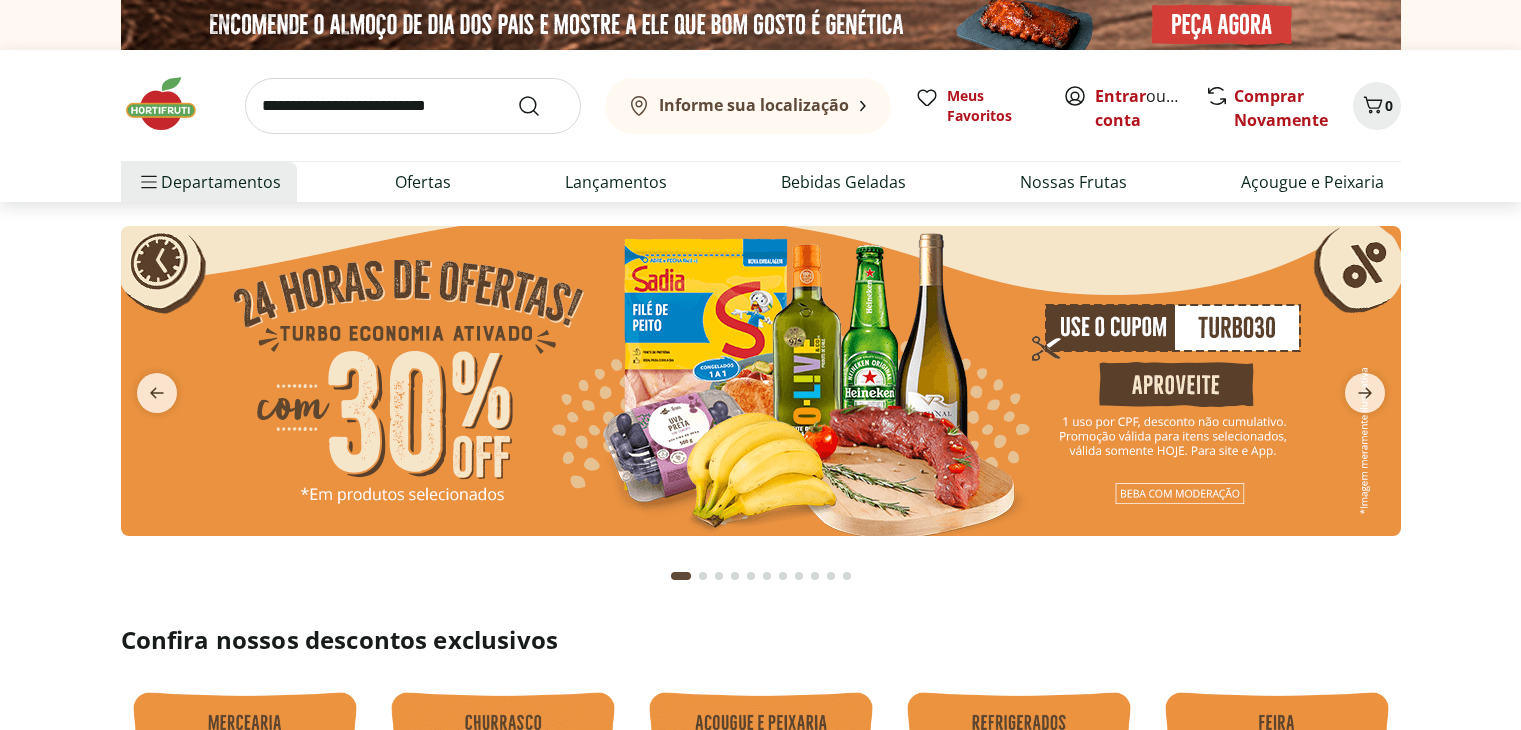 scroll, scrollTop: 0, scrollLeft: 0, axis: both 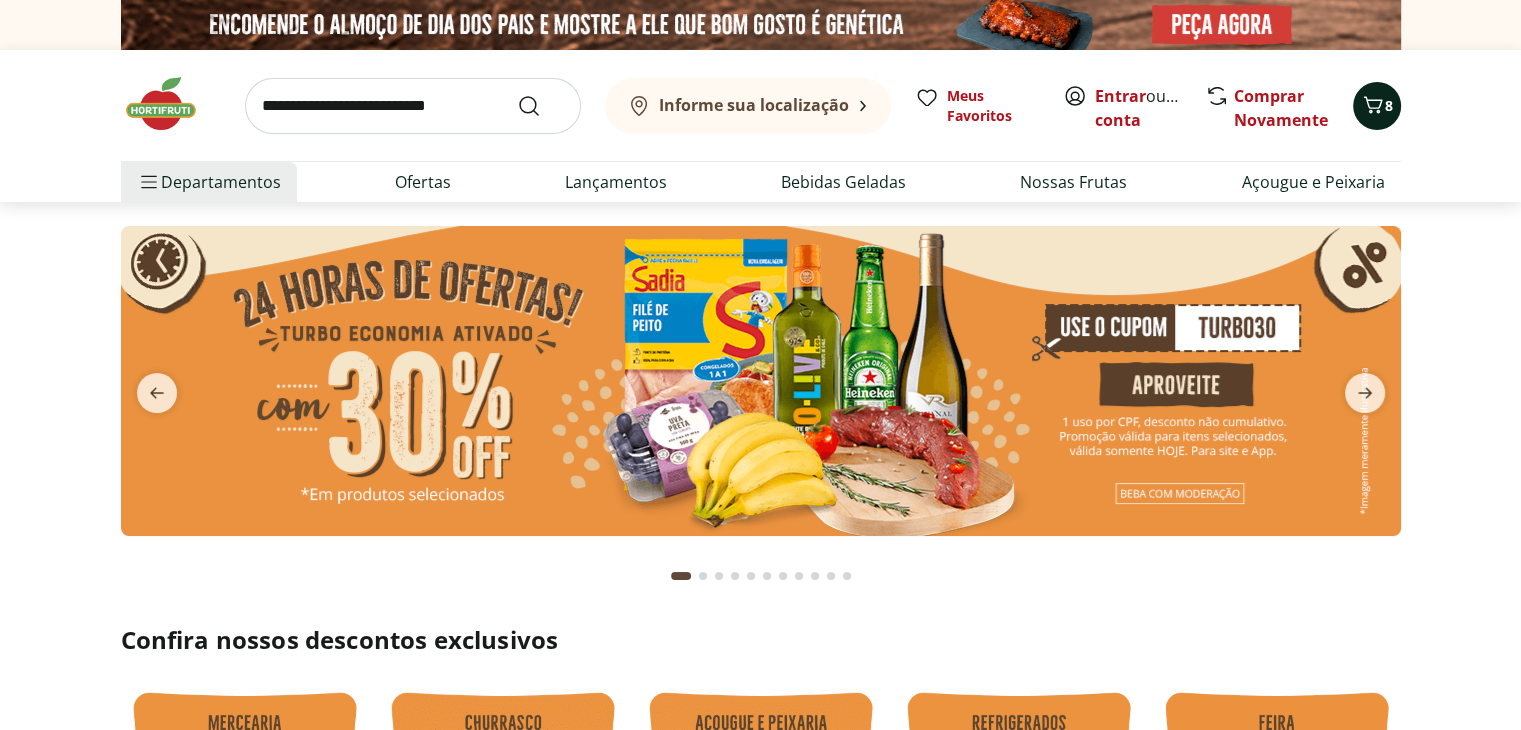 click 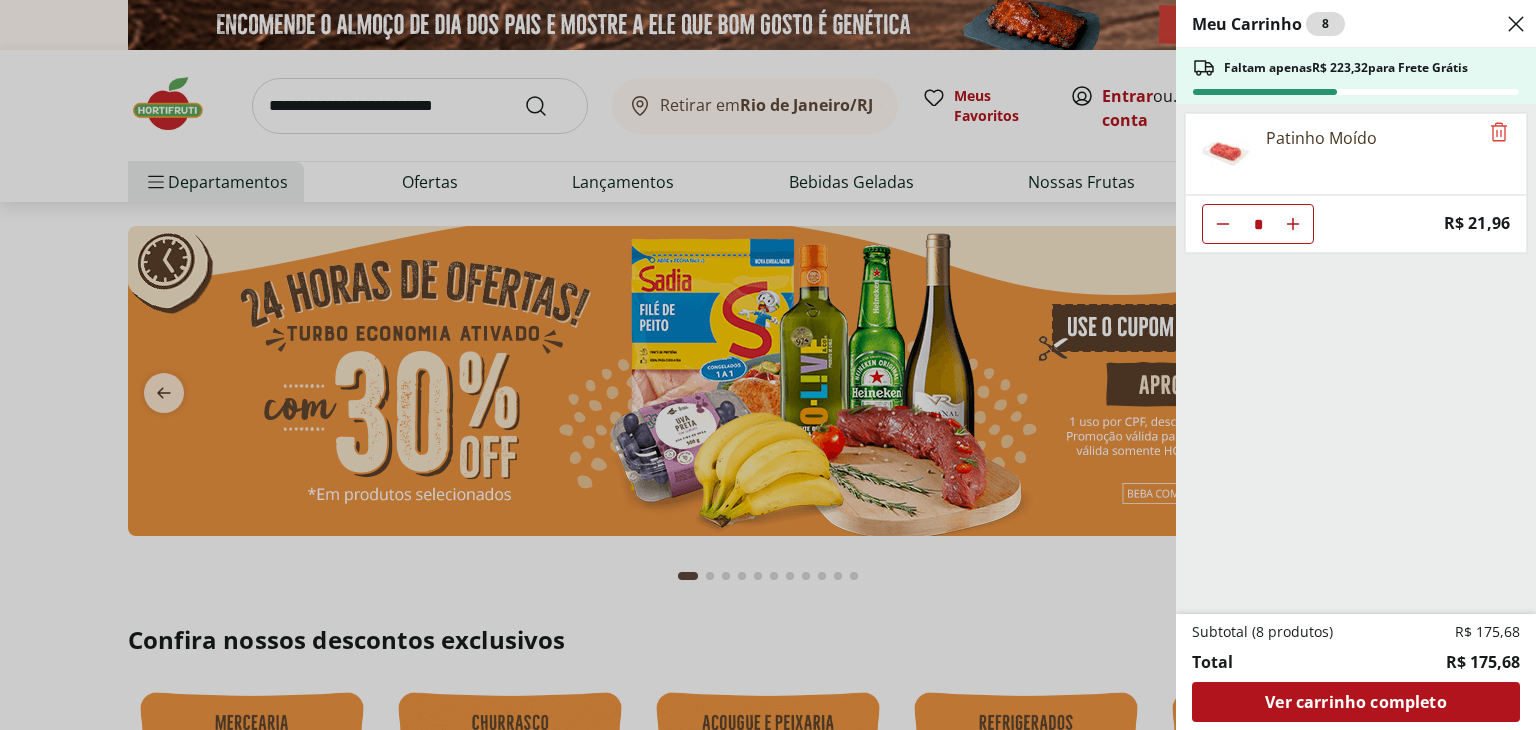 click on "Meu Carrinho 8 Faltam apenas  R$ 223,32  para Frete Grátis Patinho Moído * Price: R$ 21,96 Subtotal (8 produtos) R$ 175,68 Total R$ 175,68 Ver carrinho completo" at bounding box center [768, 365] 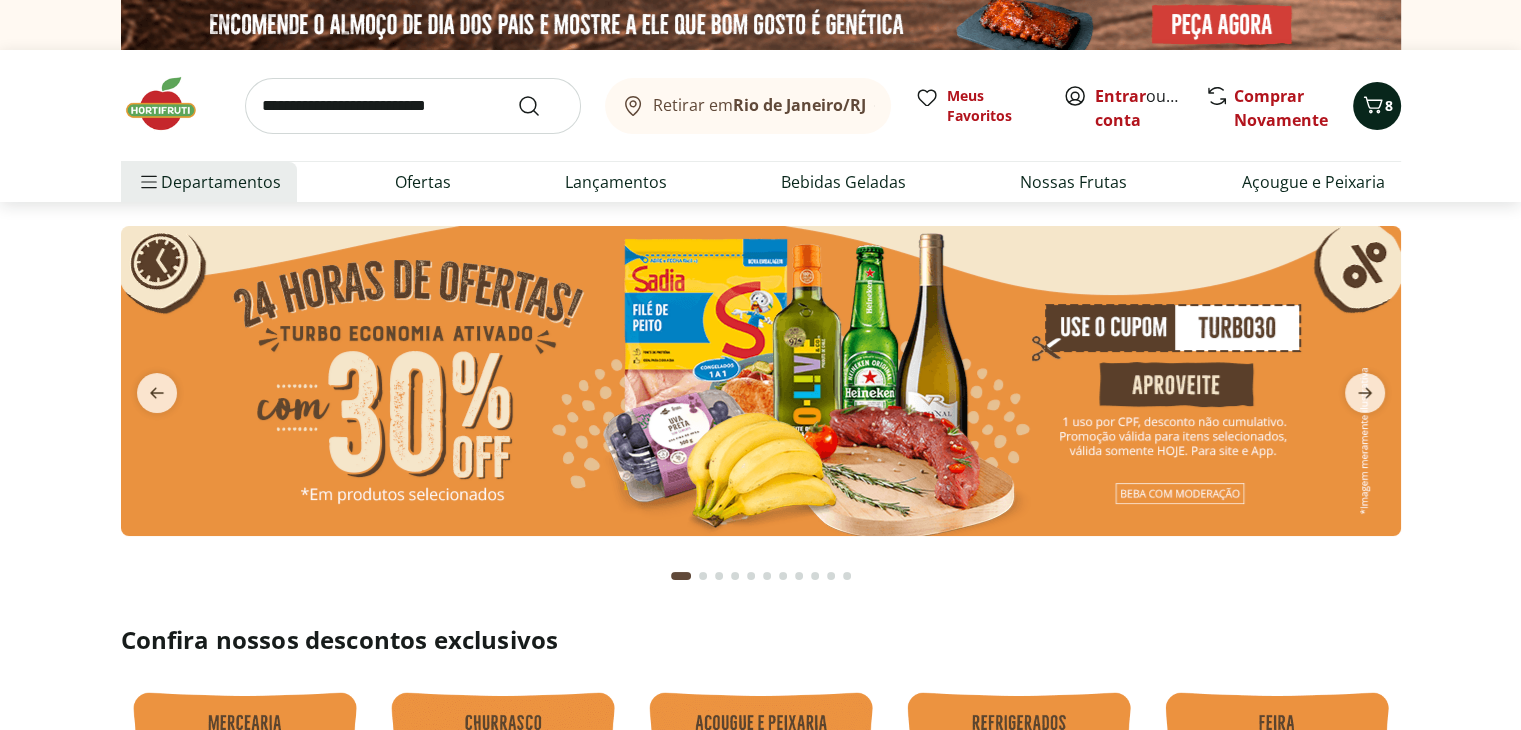 click on "8" at bounding box center [1377, 106] 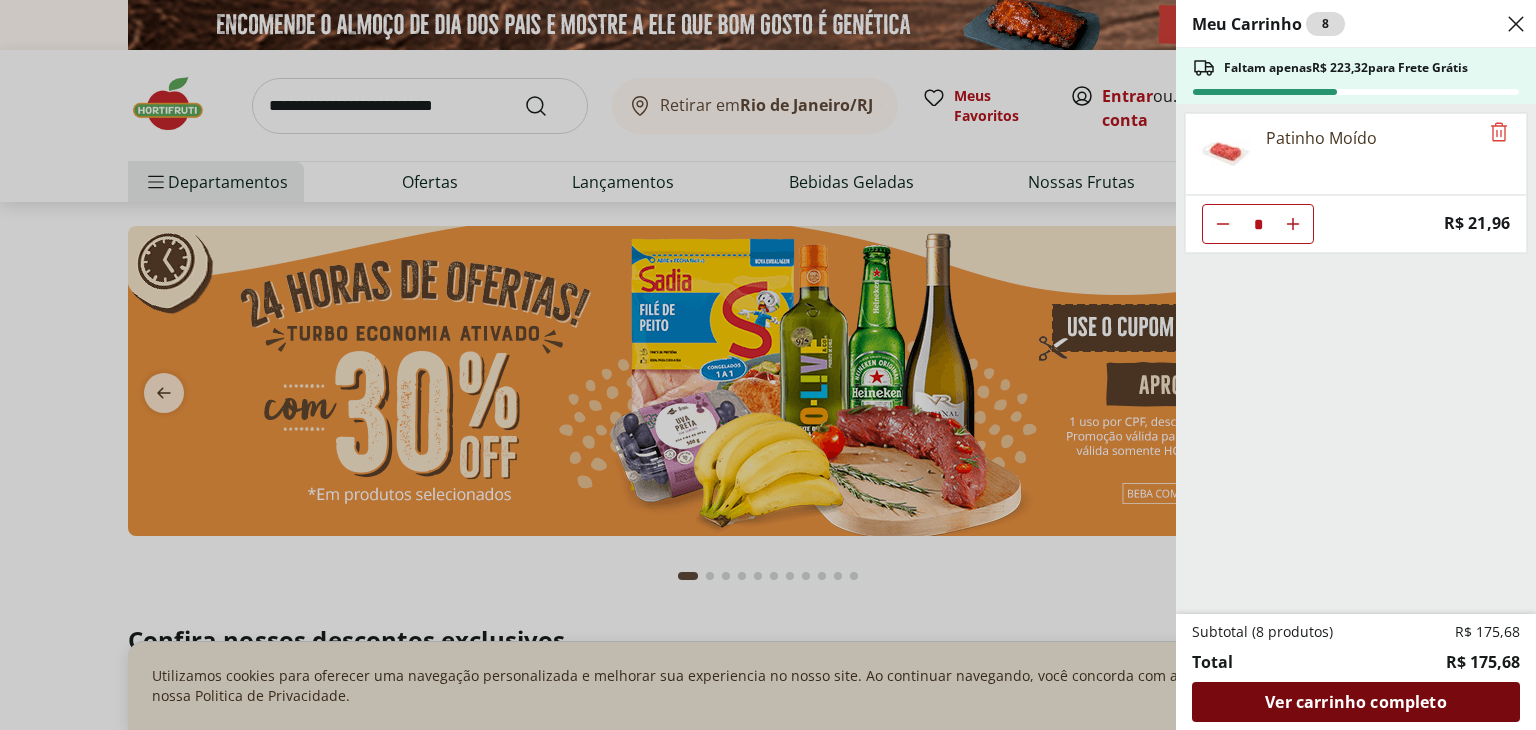 click on "Ver carrinho completo" at bounding box center (1355, 702) 